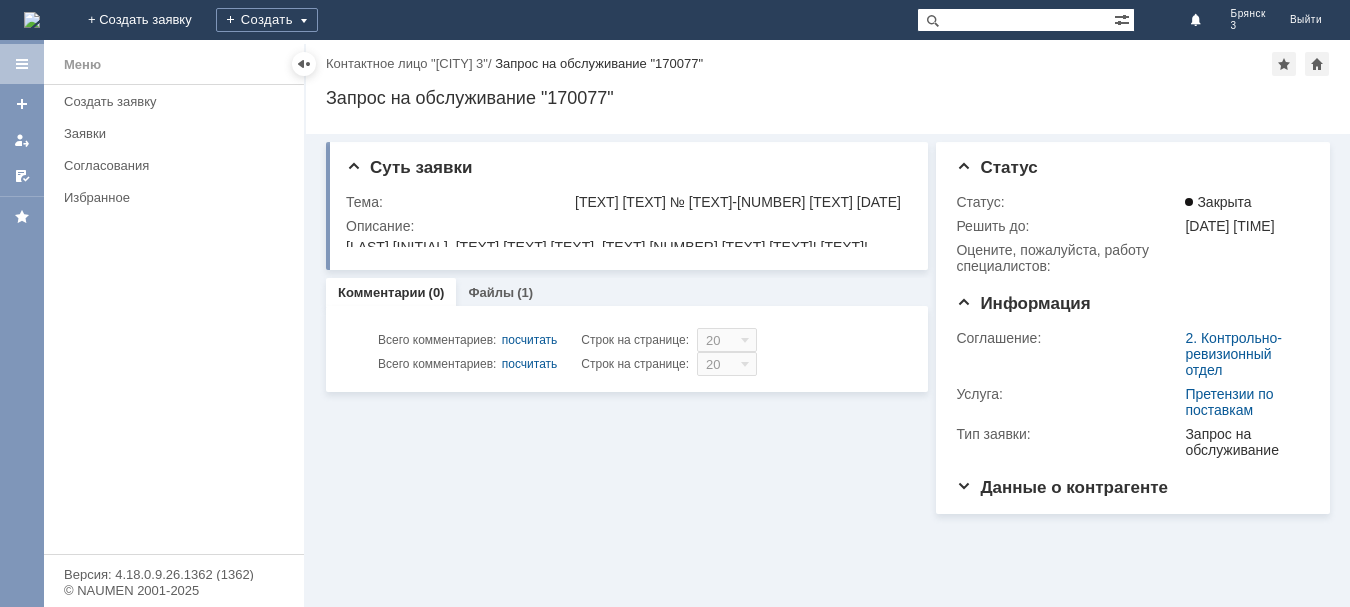 scroll, scrollTop: 0, scrollLeft: 0, axis: both 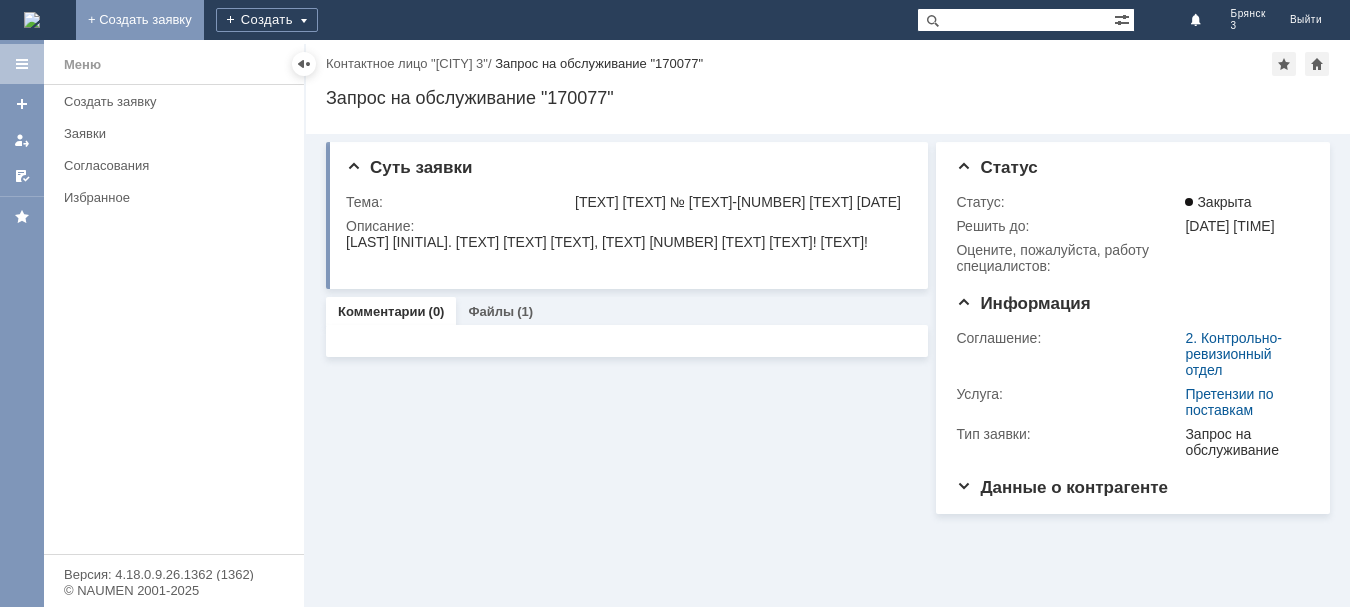 click on "+ Создать заявку" at bounding box center (140, 20) 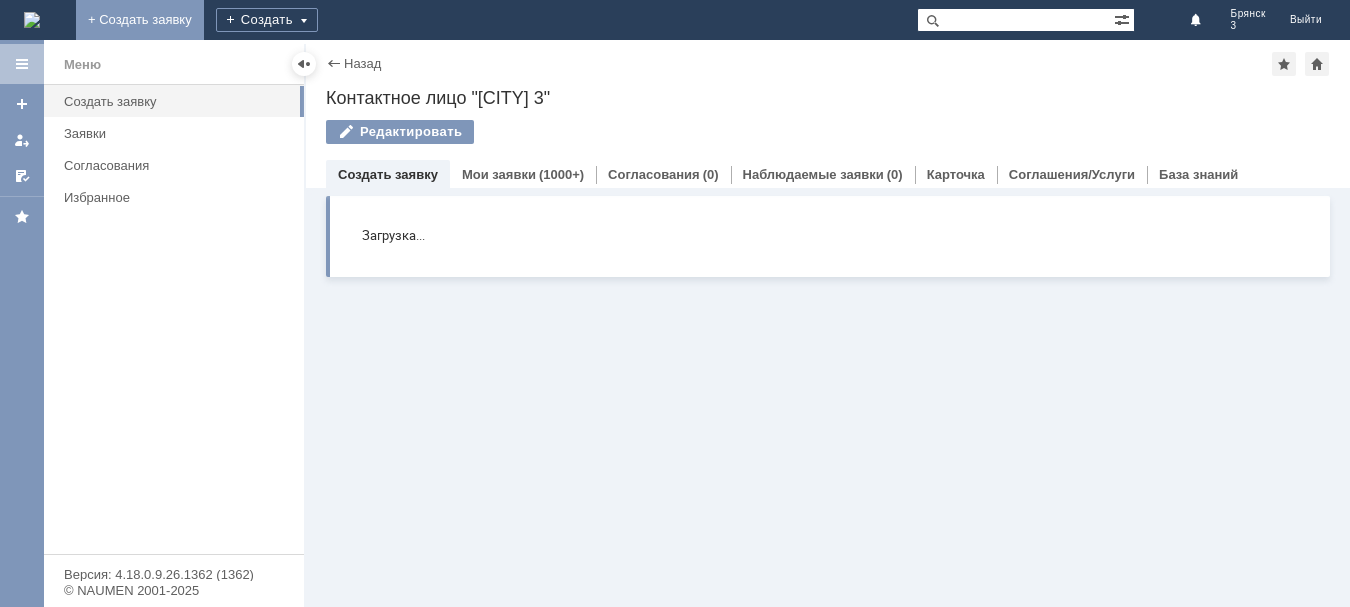 scroll, scrollTop: 0, scrollLeft: 0, axis: both 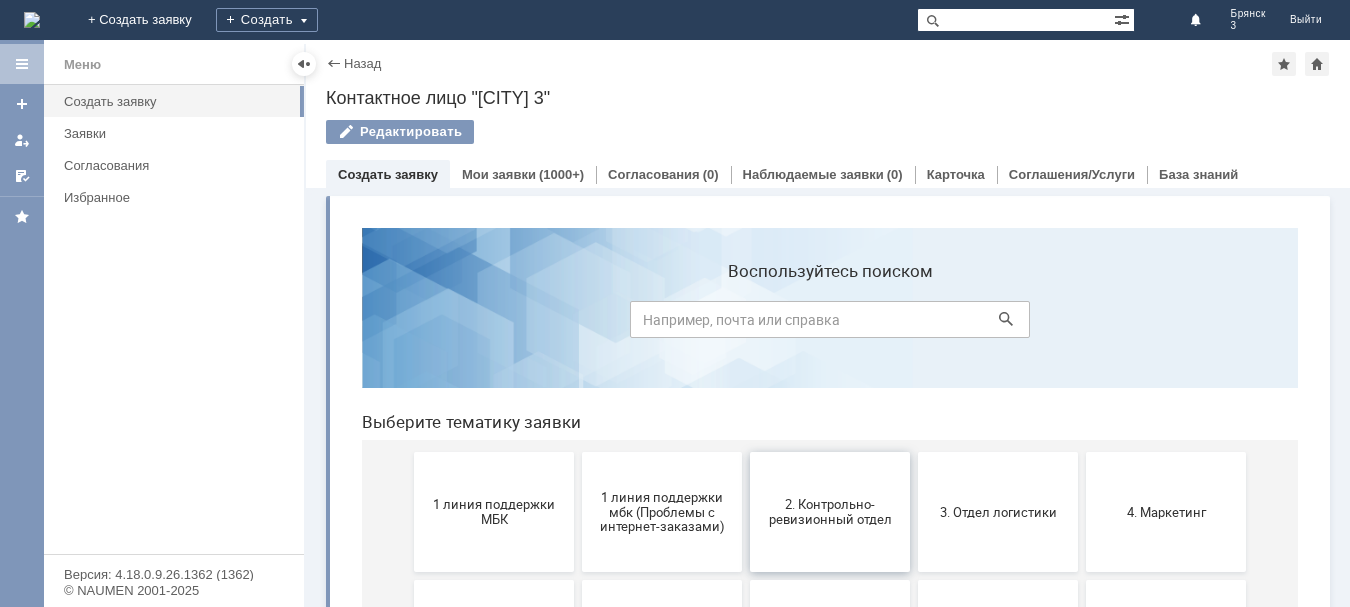 click on "2. Контрольно-ревизионный отдел" at bounding box center [830, 512] 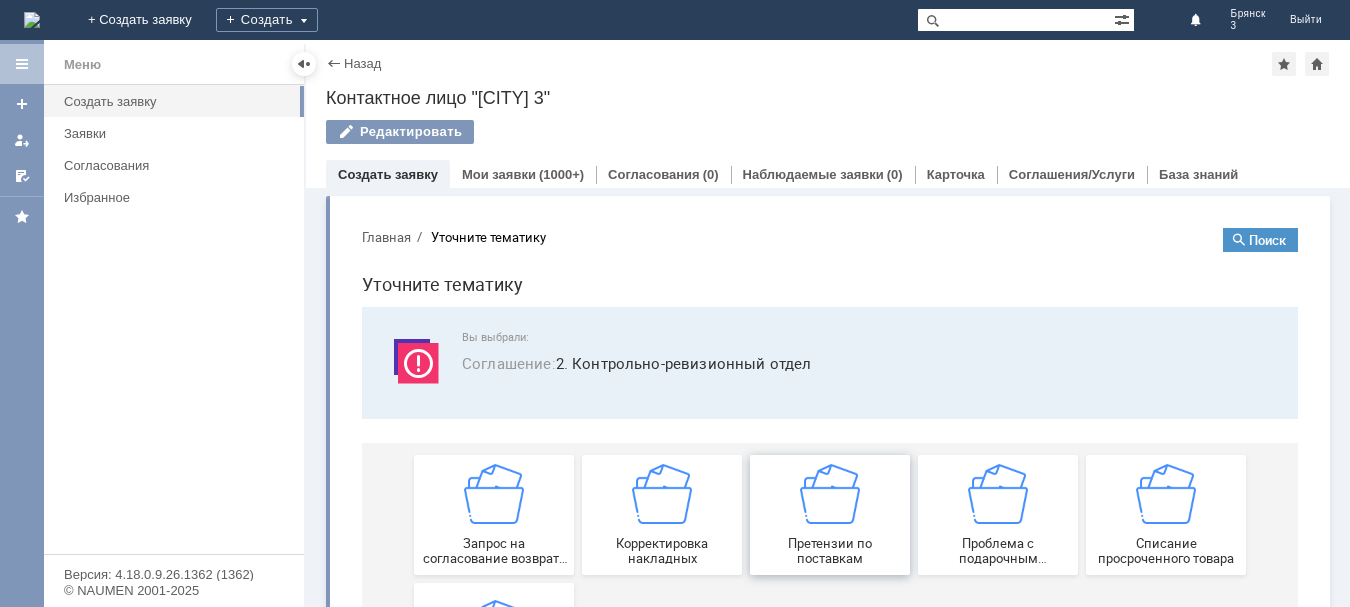click on "Претензии по поставкам" at bounding box center [830, 551] 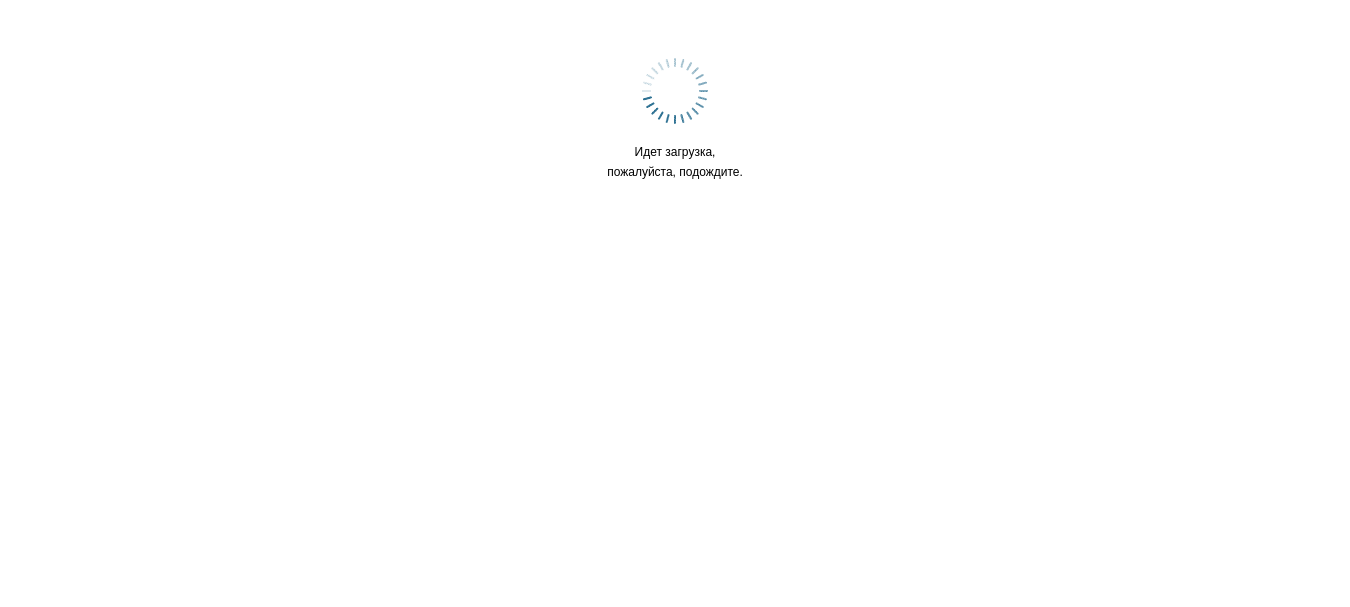 scroll, scrollTop: 0, scrollLeft: 0, axis: both 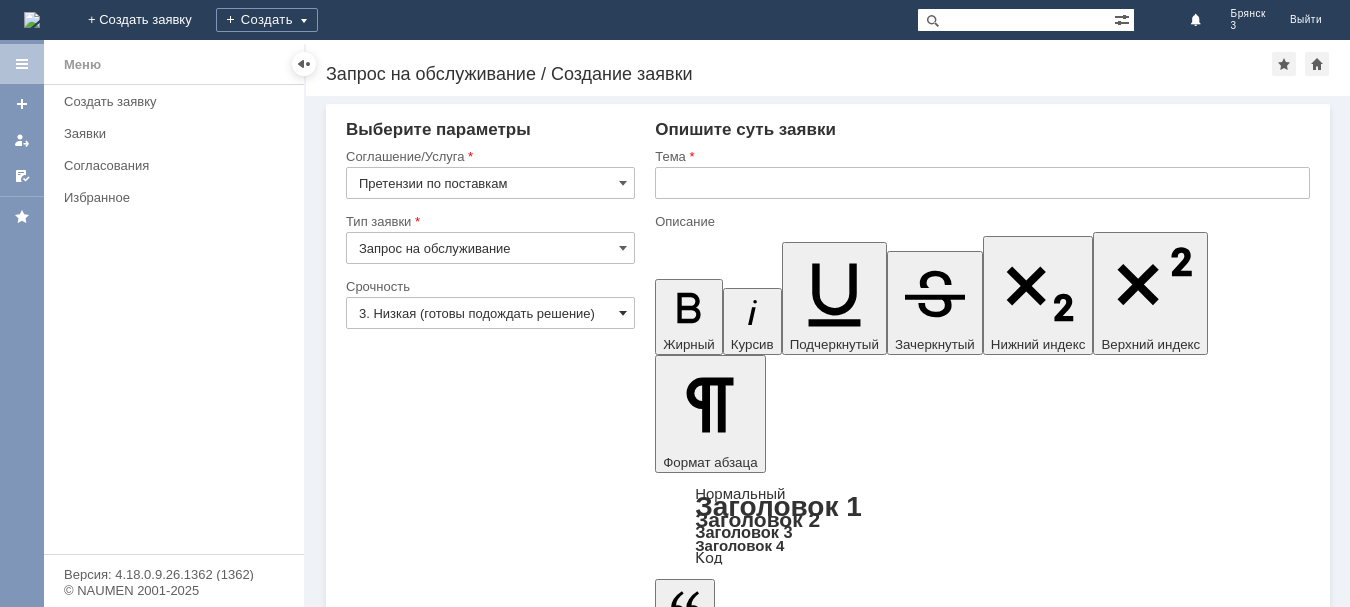 click at bounding box center [623, 313] 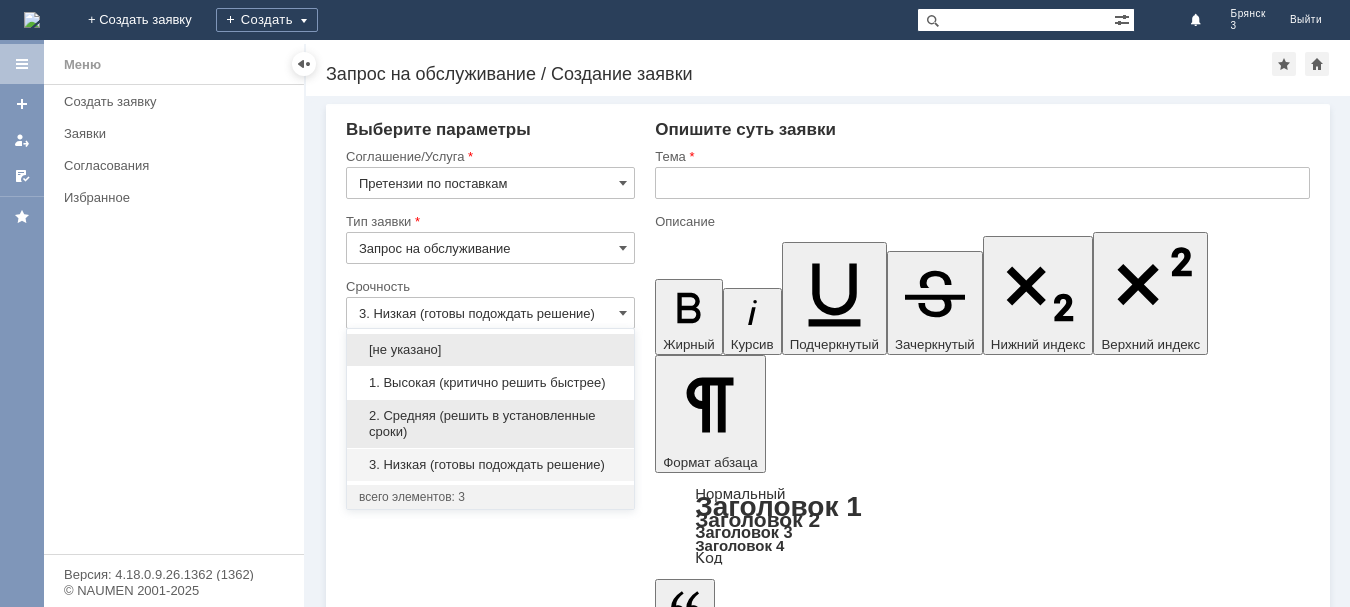 click on "2. Средняя (решить в установленные сроки)" at bounding box center (490, 424) 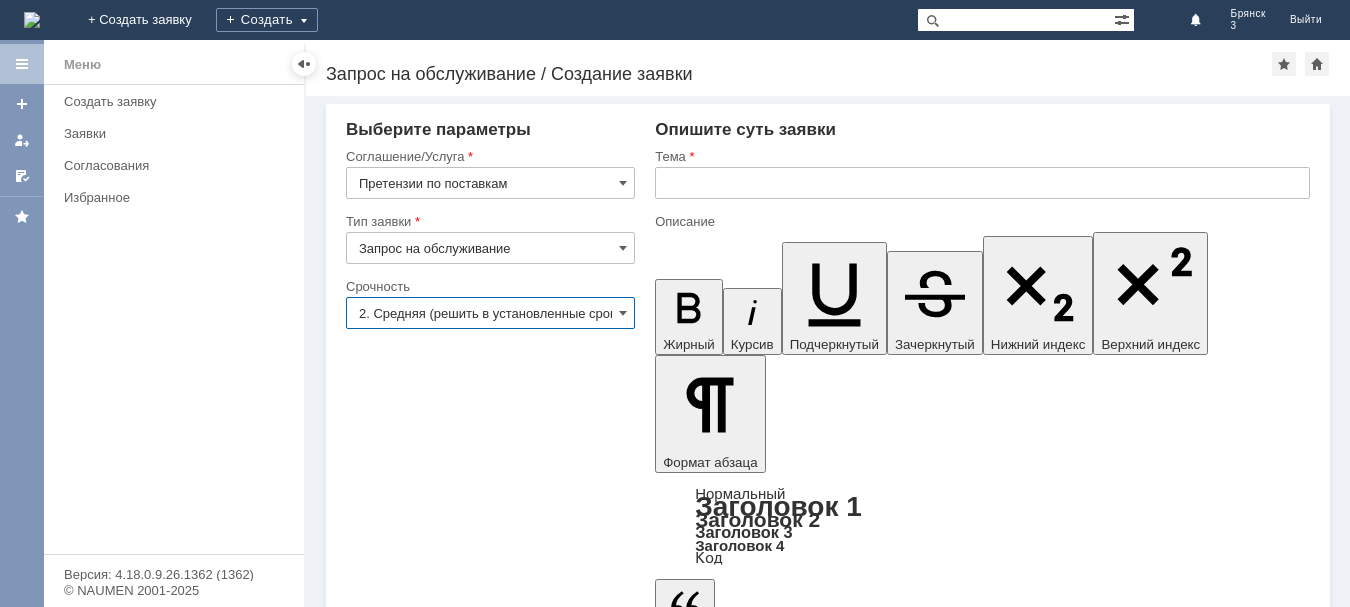 type on "2. Средняя (решить в установленные сроки)" 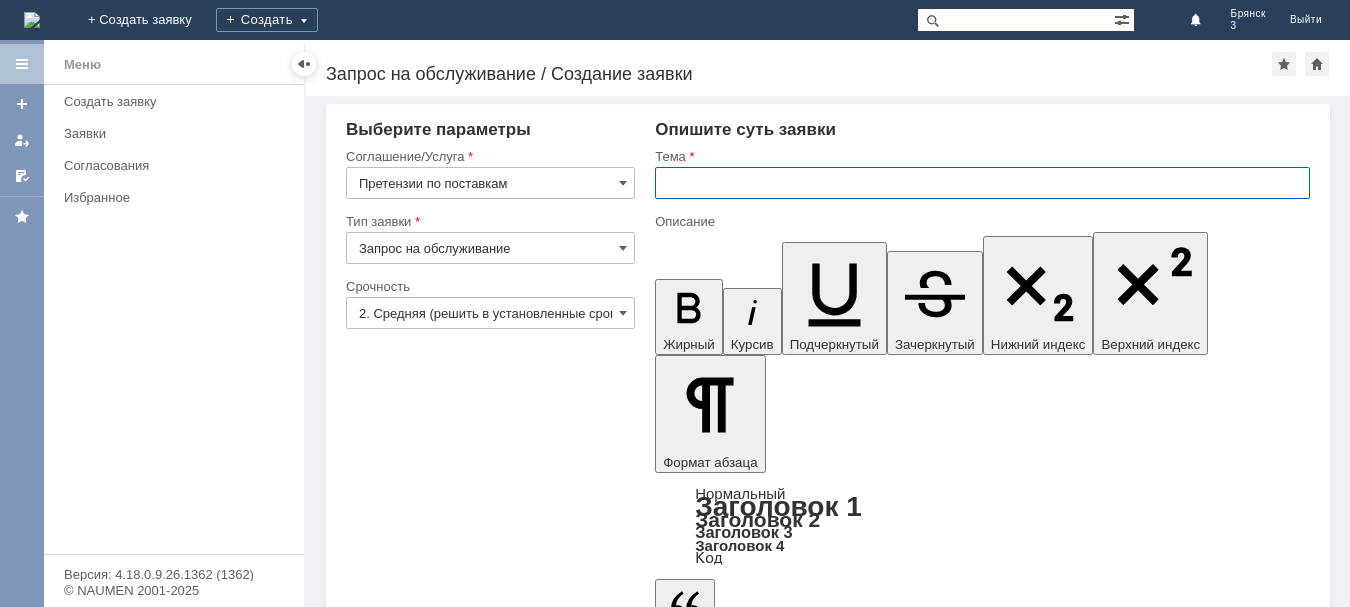 click at bounding box center [982, 183] 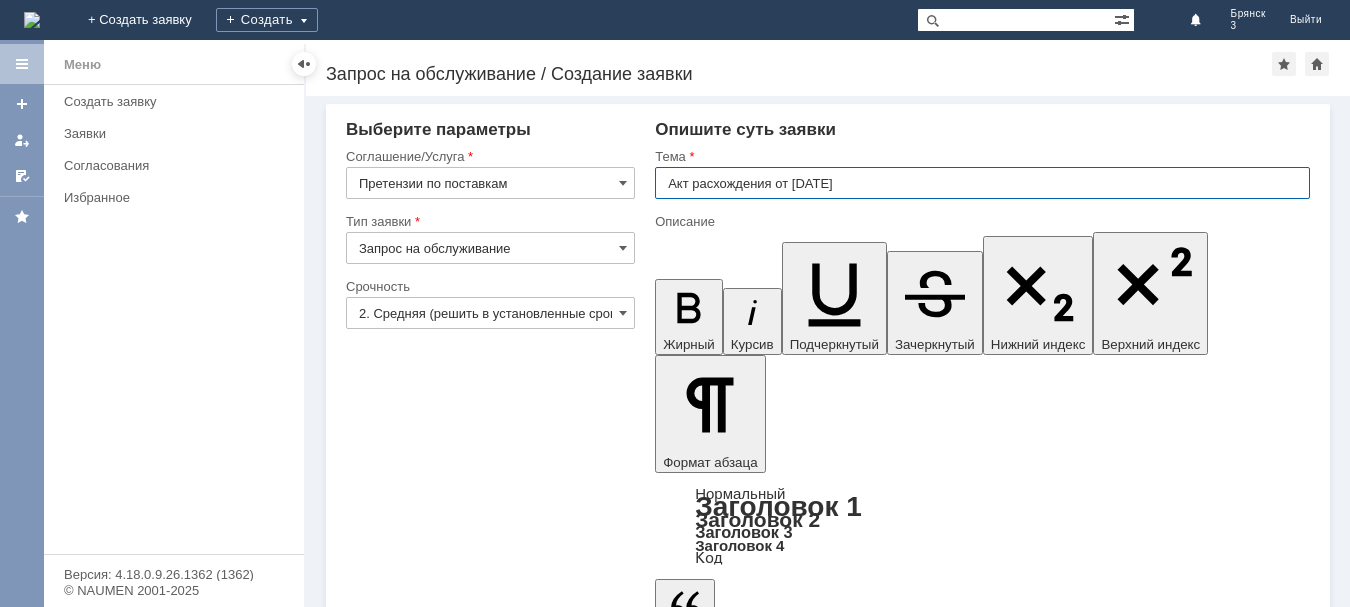 type on "Акт расхождения от 06.08.2025" 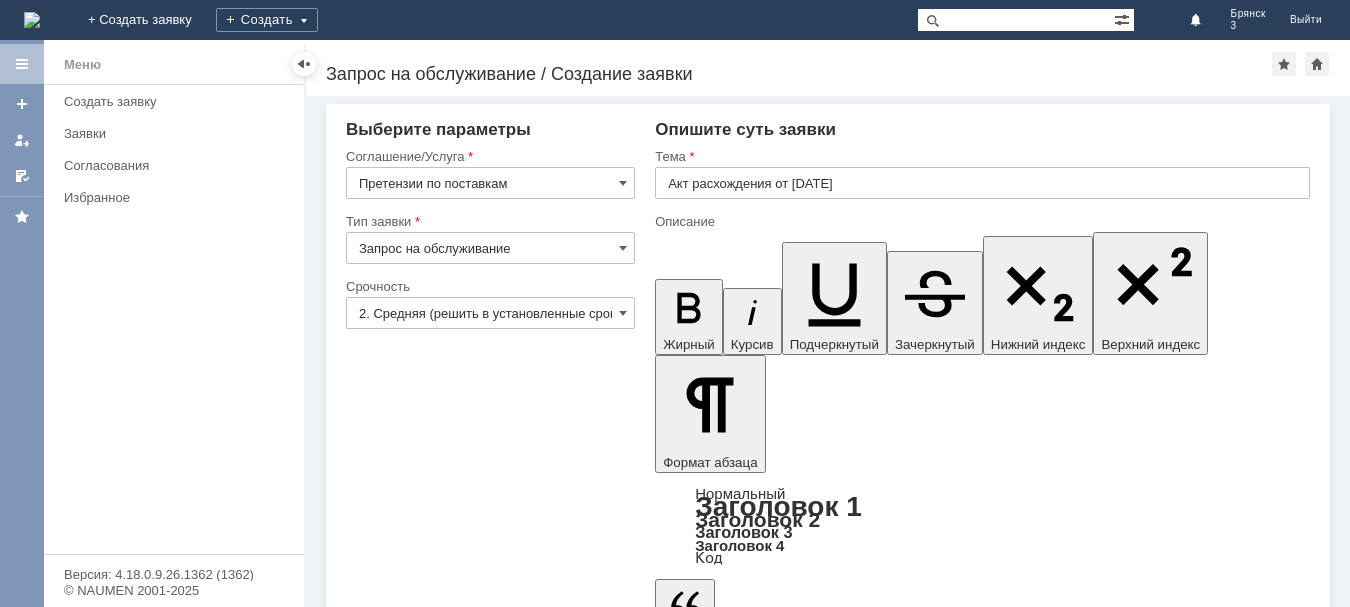 click at bounding box center [818, 4854] 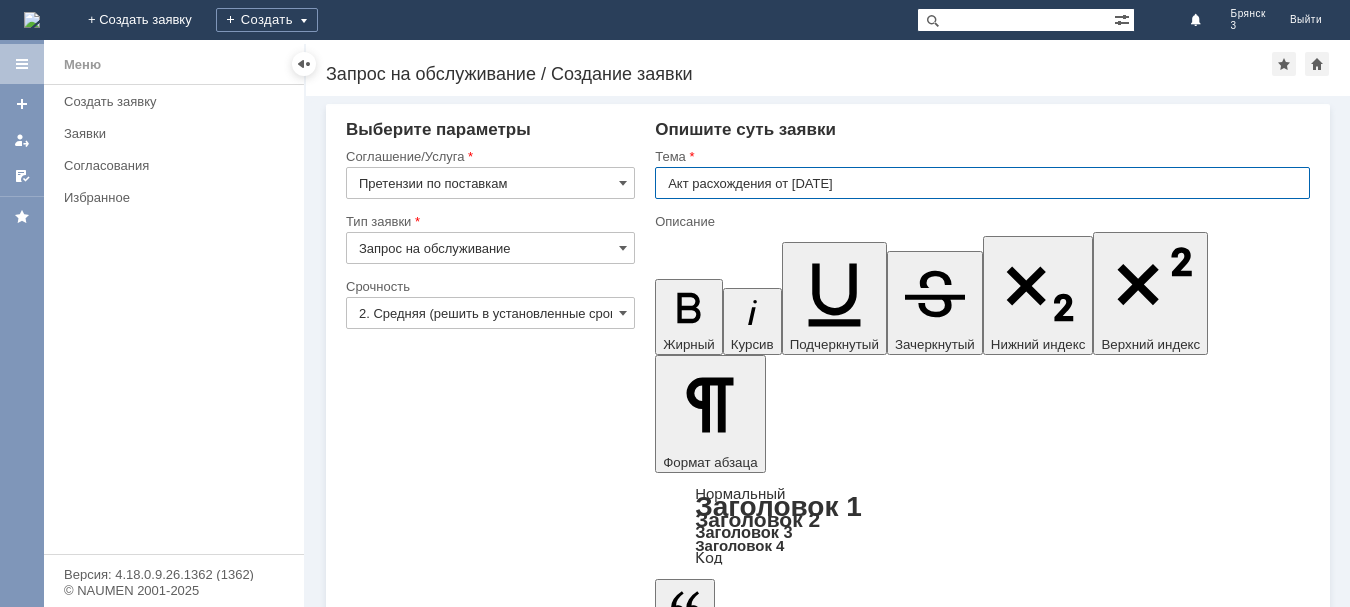 click on "Акт расхождения от 06.08.2025" at bounding box center [982, 183] 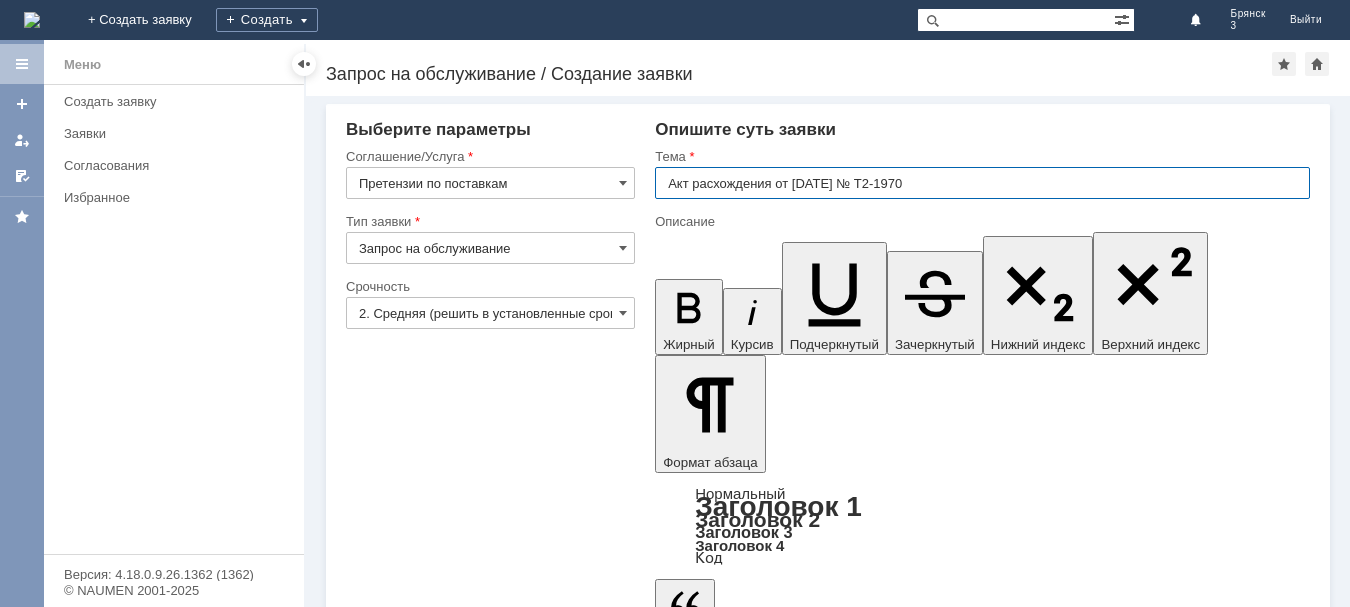 click on "Акт расхождения от 06.08.2025 № Т2-1970" at bounding box center (982, 183) 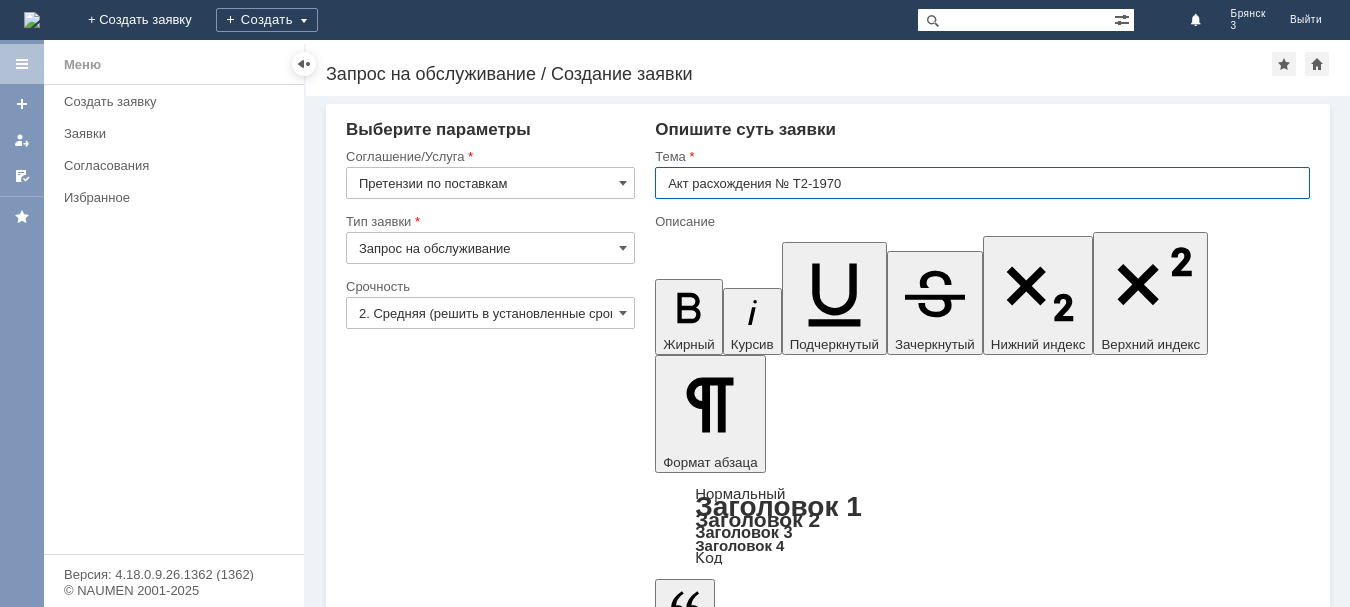 click on "Акт расхождения № Т2-1970" at bounding box center [982, 183] 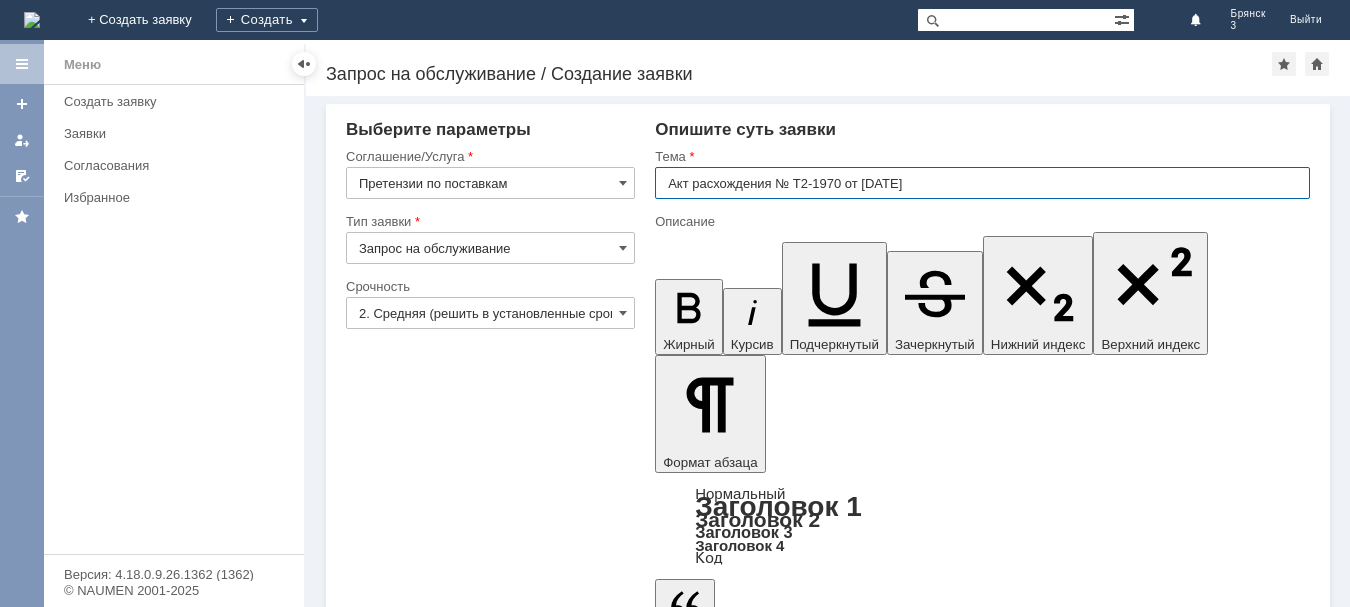 type on "Акт расхождения № Т2-1970 от 06.08.2025" 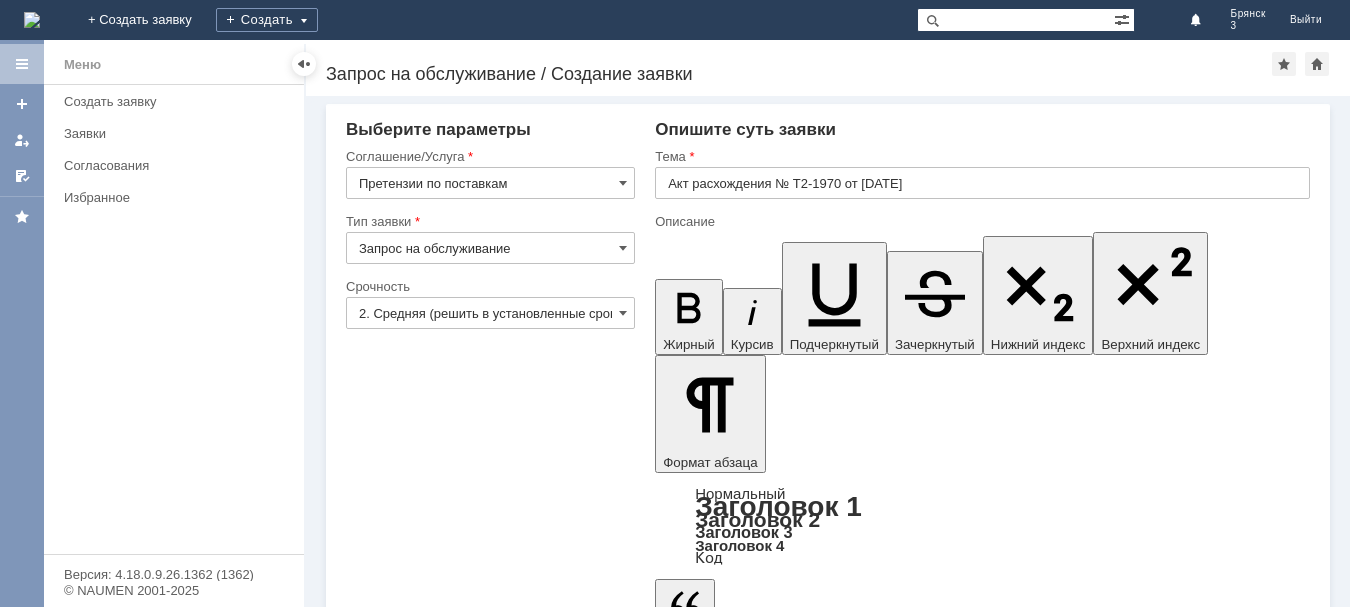 click on "Добавить файл" at bounding box center (731, 5015) 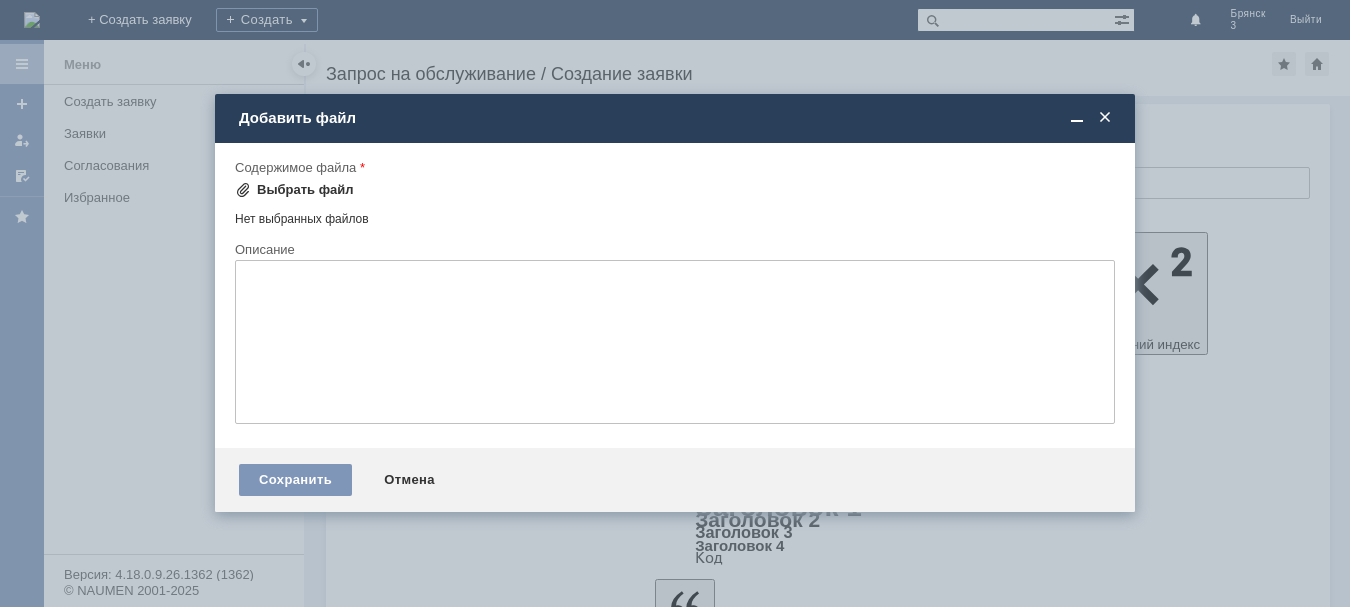 click on "Выбрать файл" at bounding box center (305, 190) 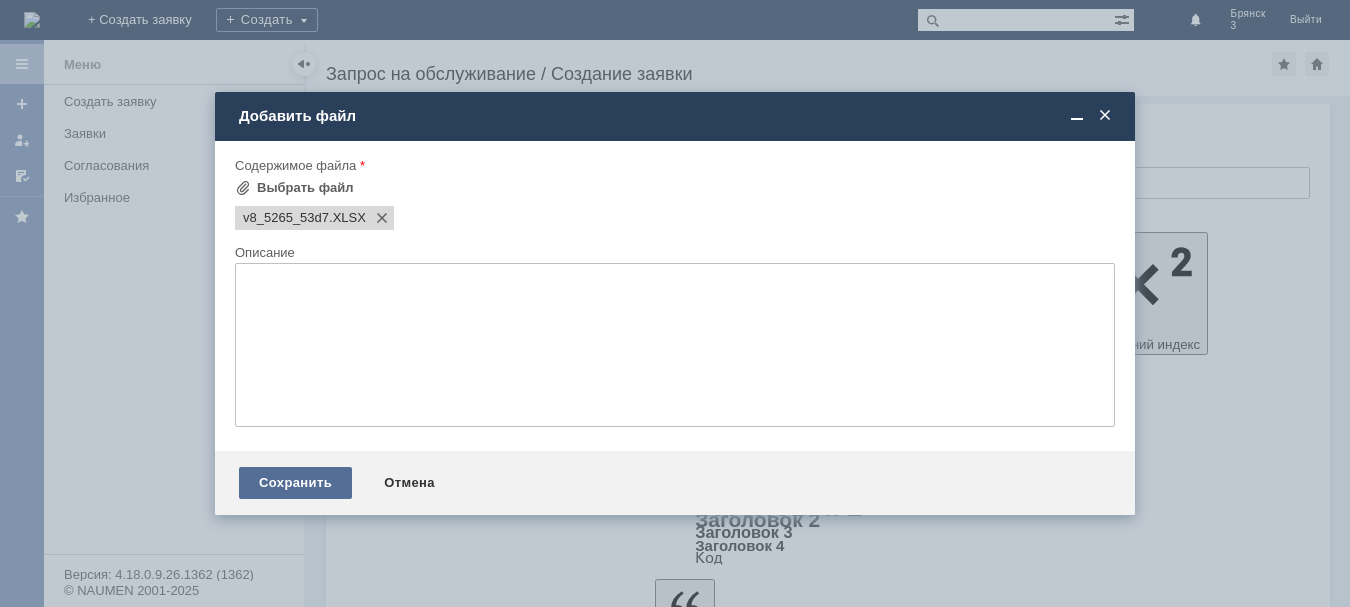 click on "Сохранить" at bounding box center (295, 483) 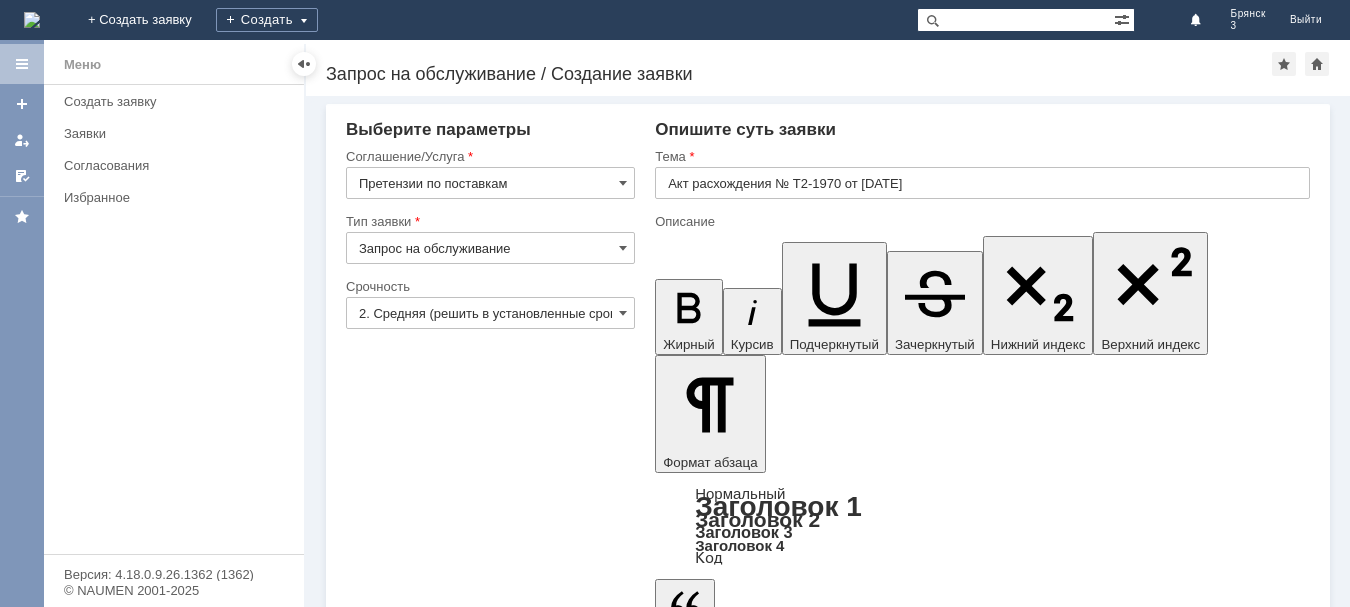 click at bounding box center [851, 5046] 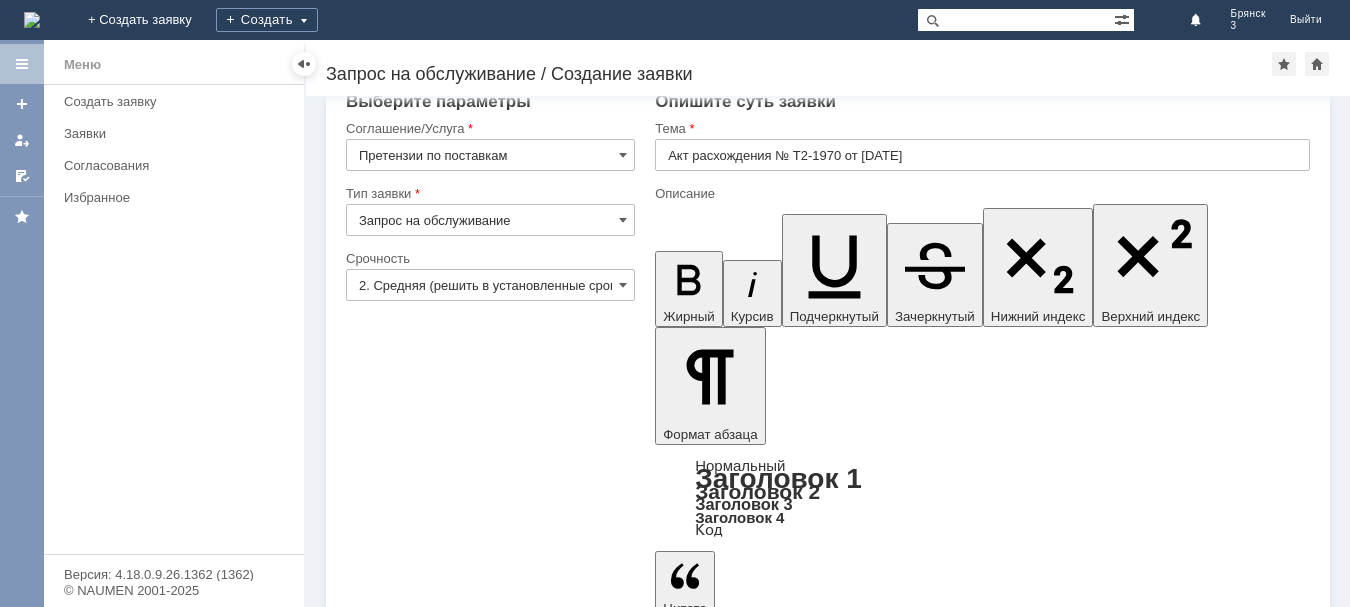 click on "Сохранить" at bounding box center [406, 5117] 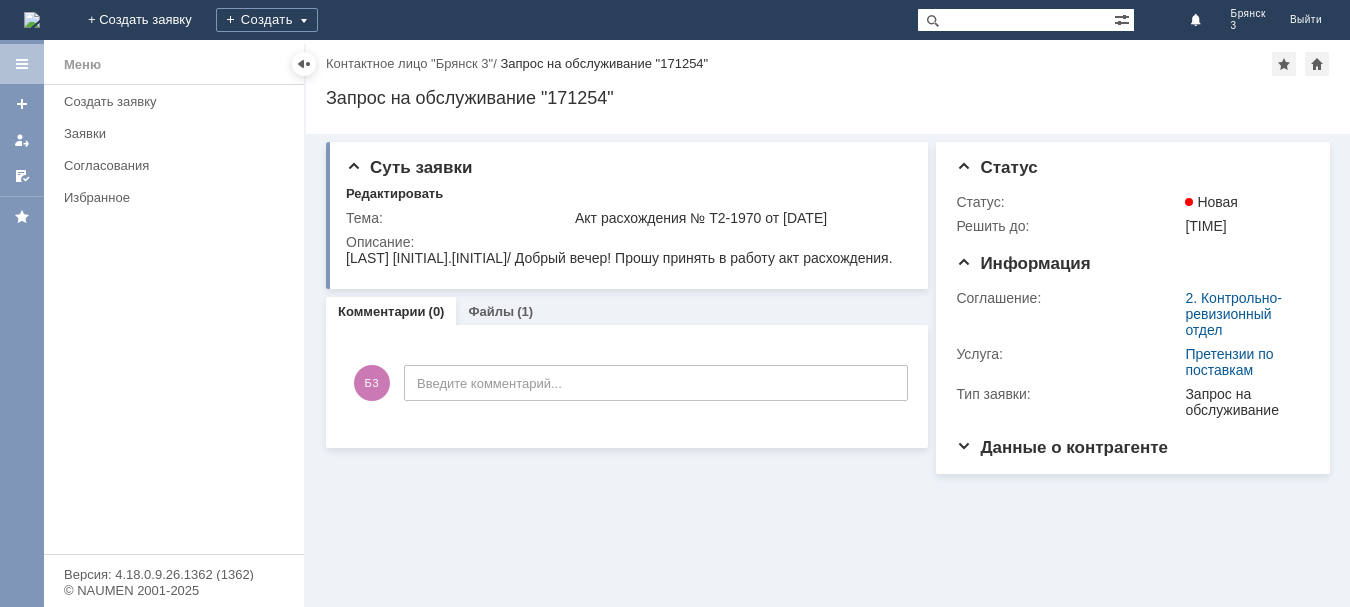 scroll, scrollTop: 0, scrollLeft: 0, axis: both 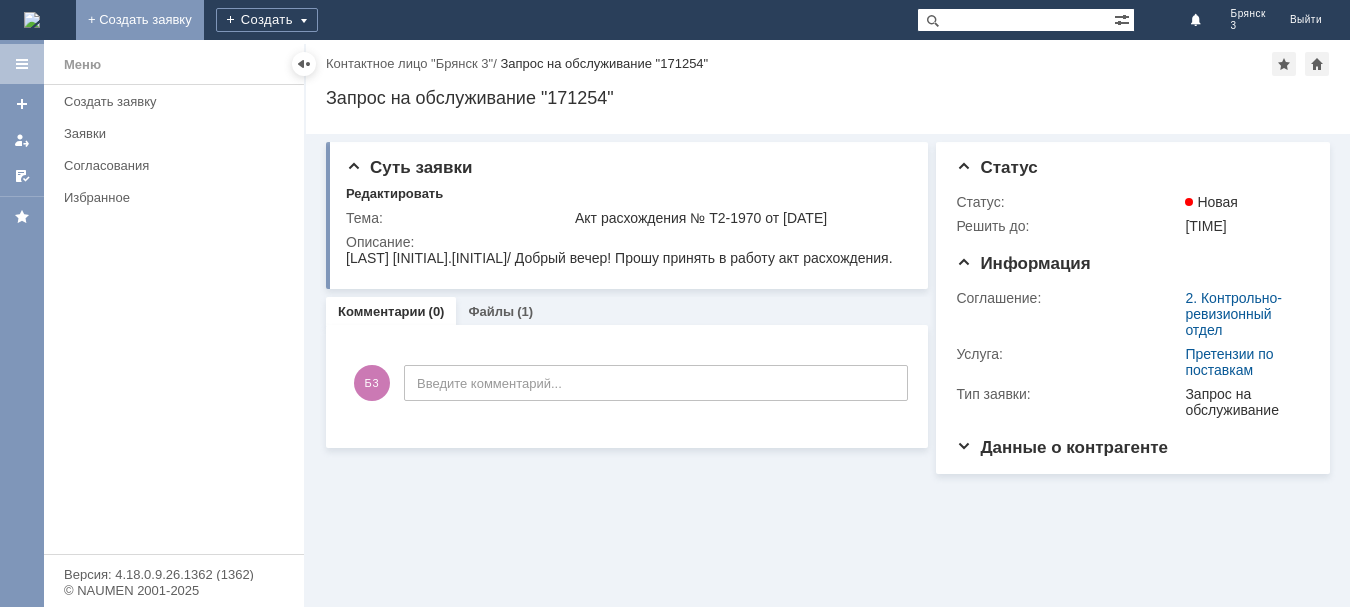 click on "+ Создать заявку" at bounding box center (140, 20) 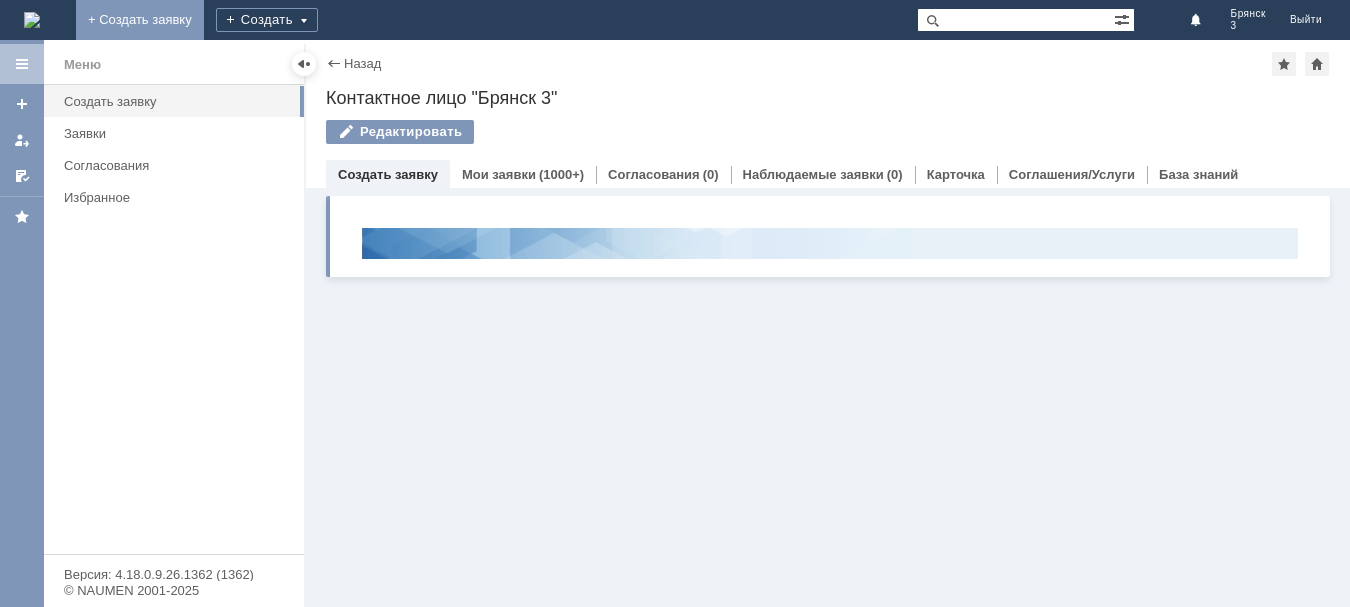 scroll, scrollTop: 0, scrollLeft: 0, axis: both 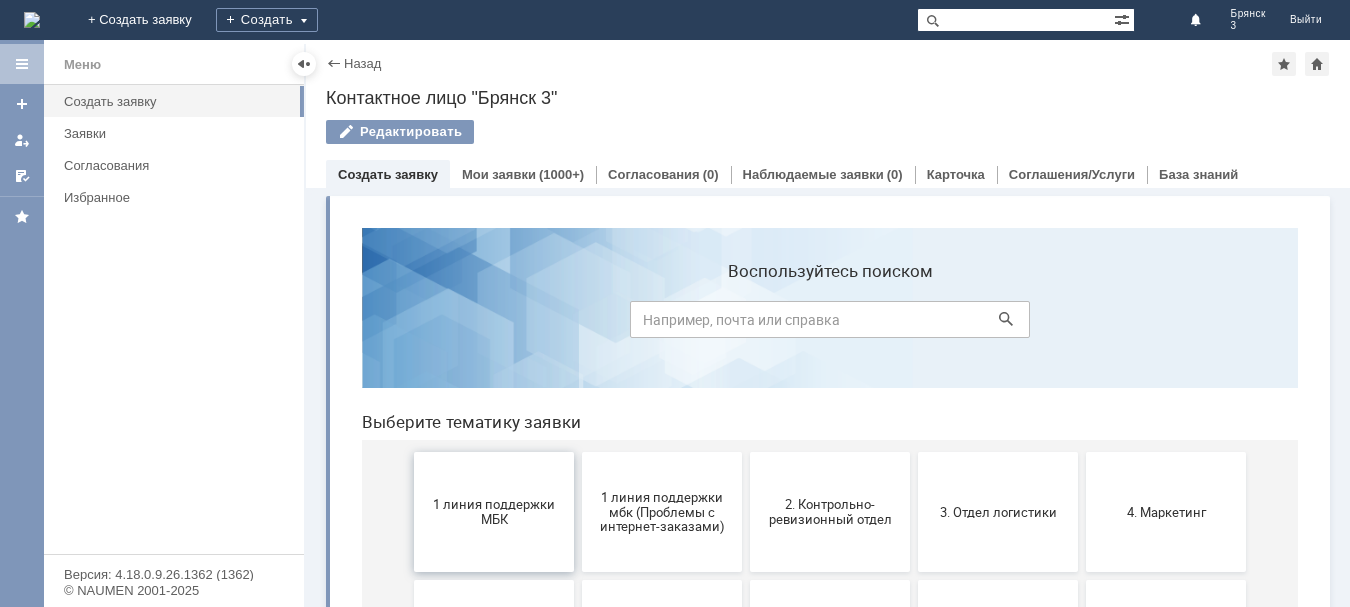 click on "1 линия поддержки МБК" at bounding box center (494, 512) 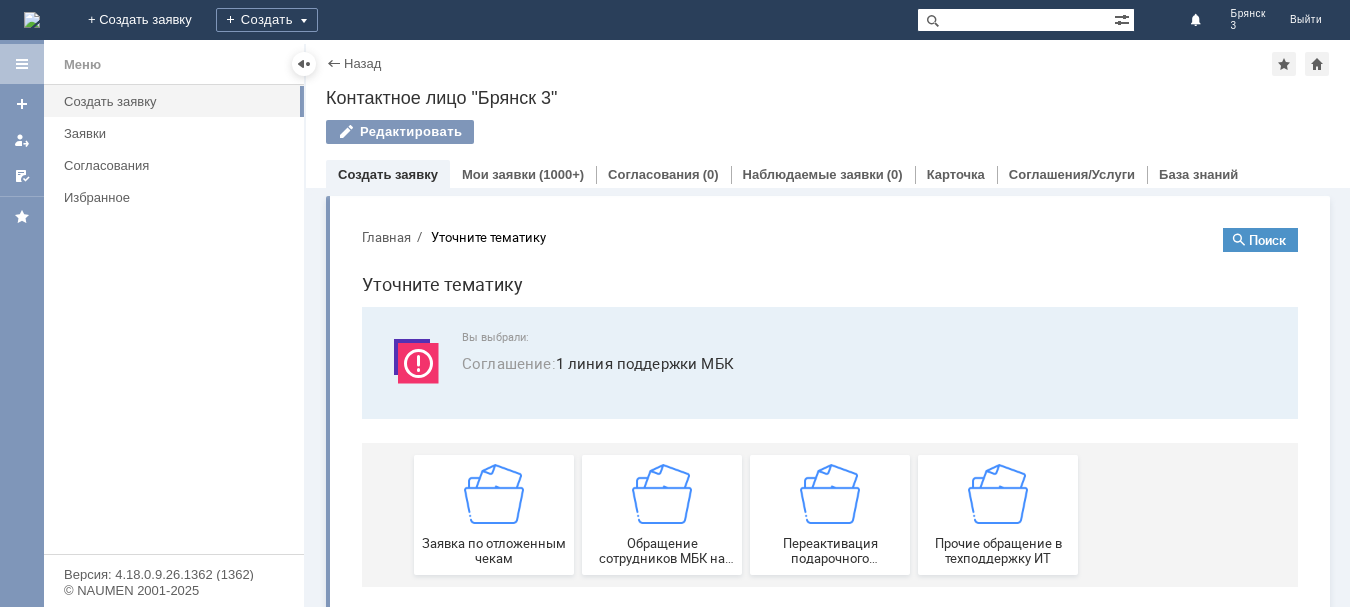 click on "Заявка по отложенным чекам" at bounding box center [494, 551] 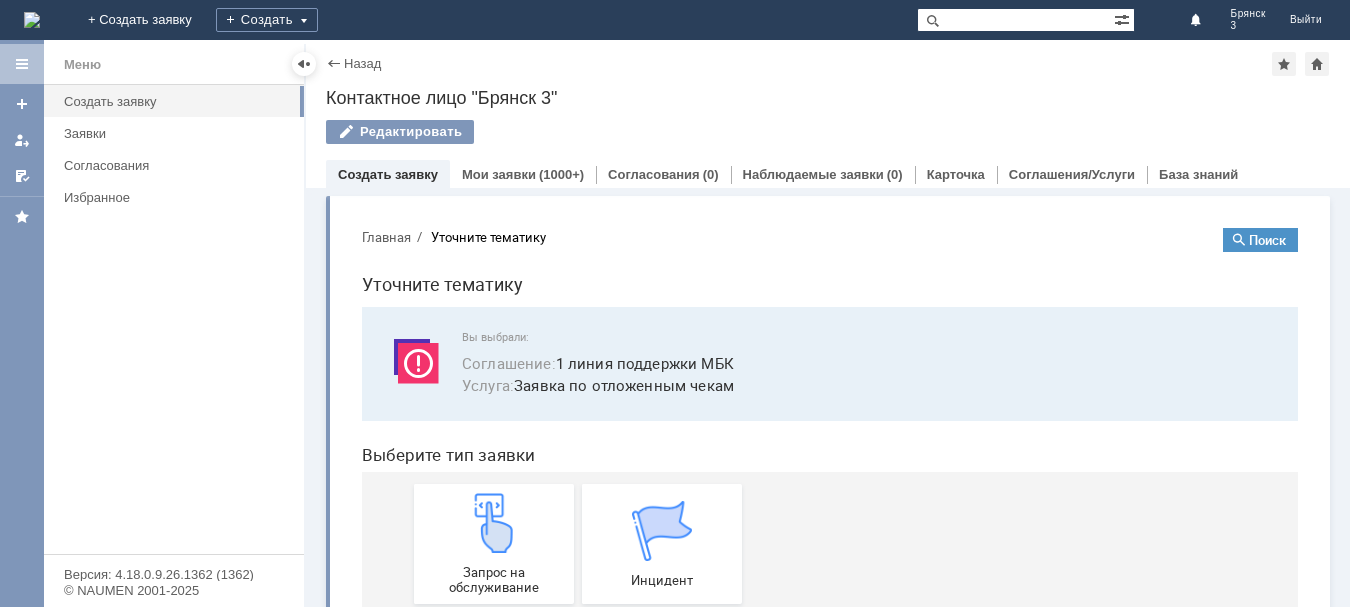 click on "Запрос на обслуживание" at bounding box center (494, 544) 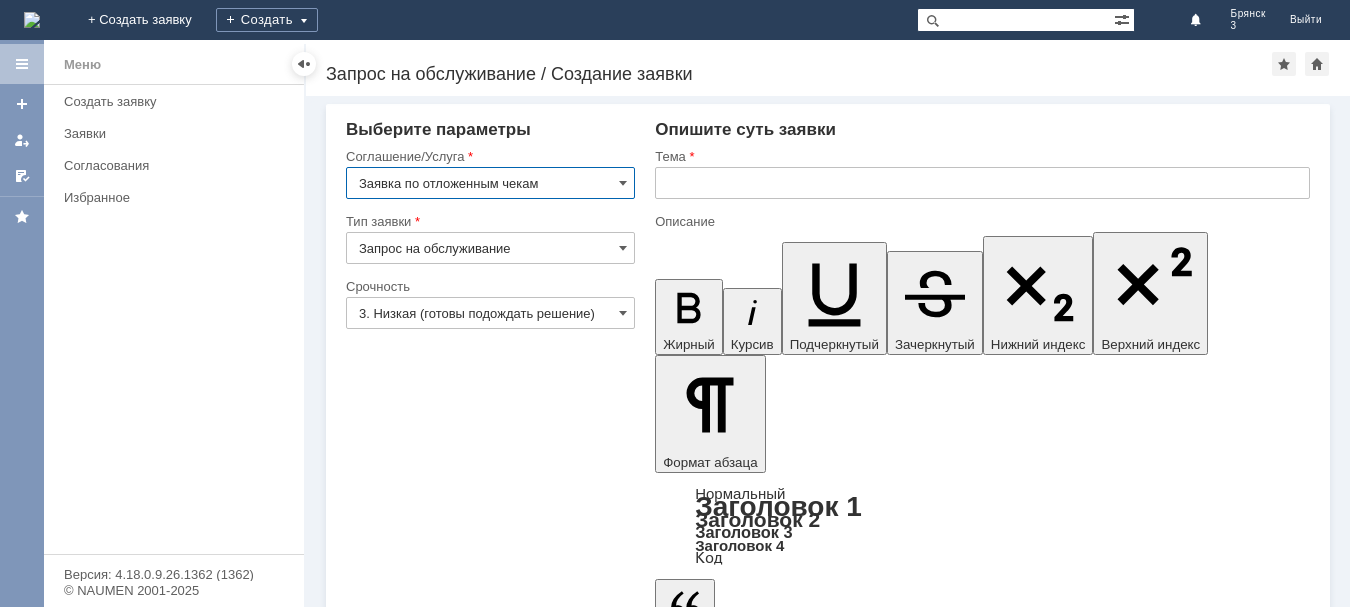 scroll, scrollTop: 0, scrollLeft: 0, axis: both 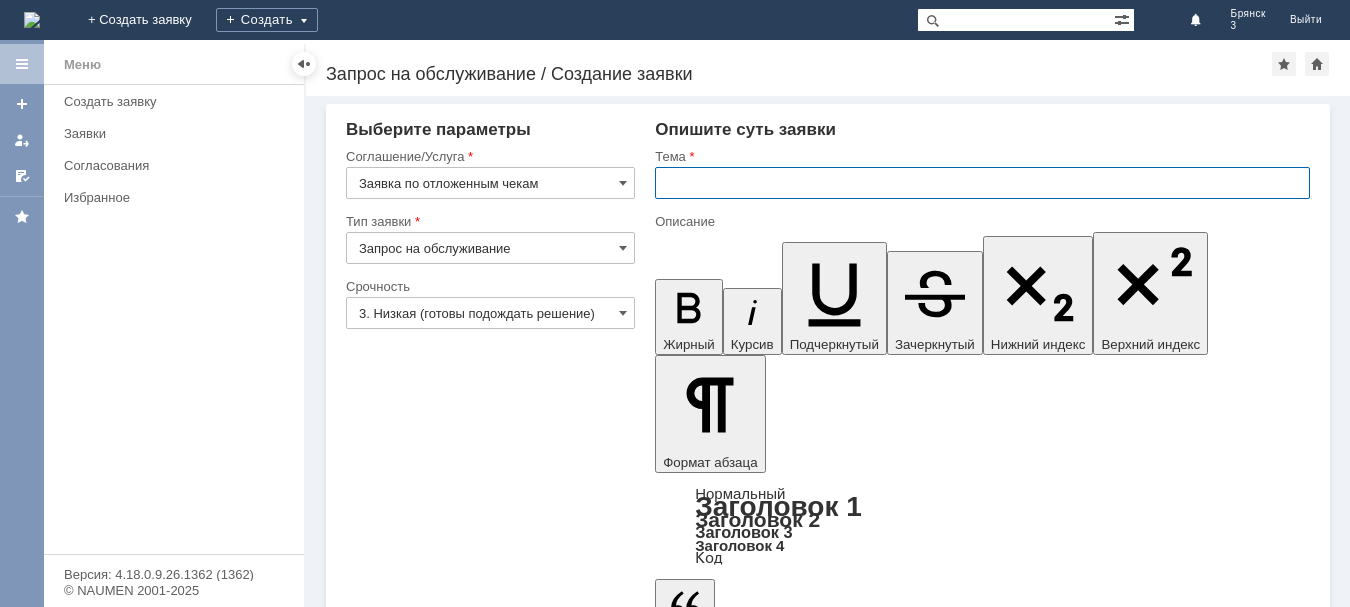 click at bounding box center (982, 183) 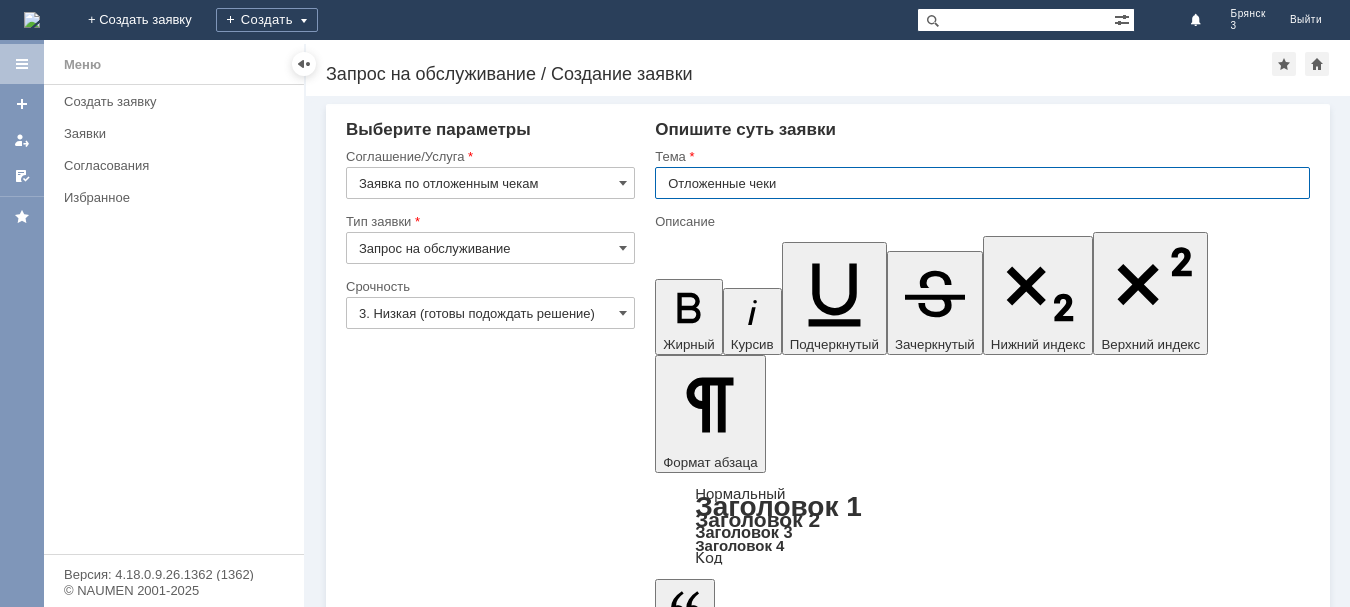 click on "Отложенные чеки" at bounding box center [982, 183] 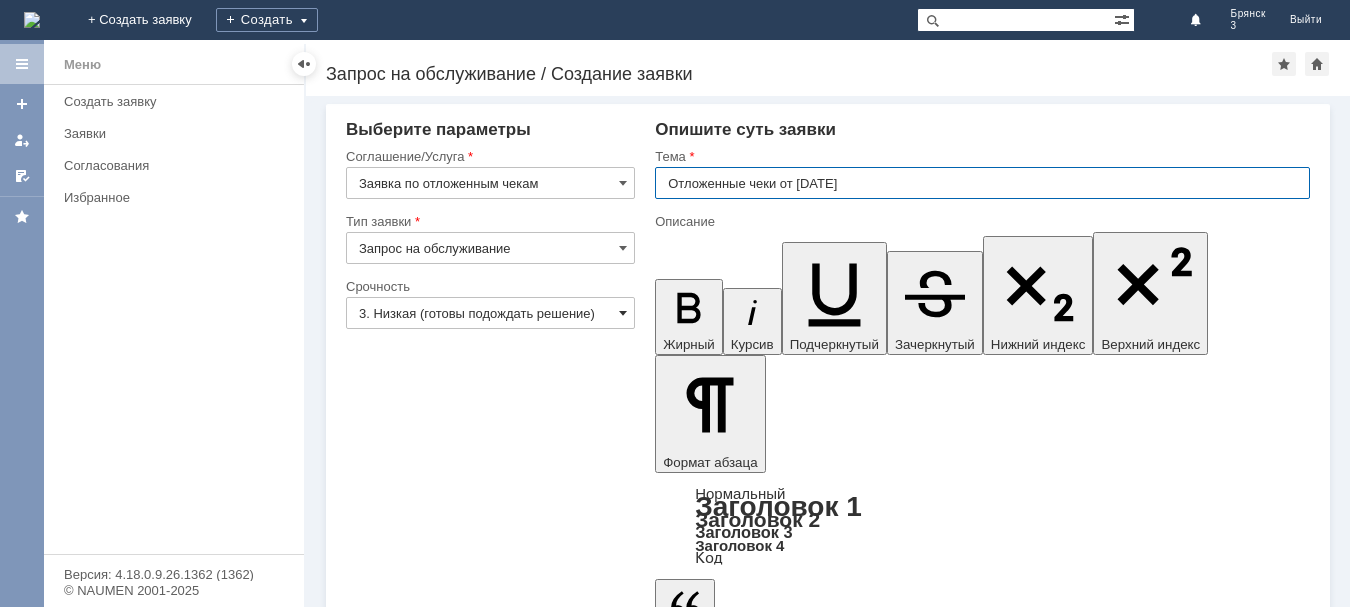 type on "Отложенные чеки от 07.08.2025" 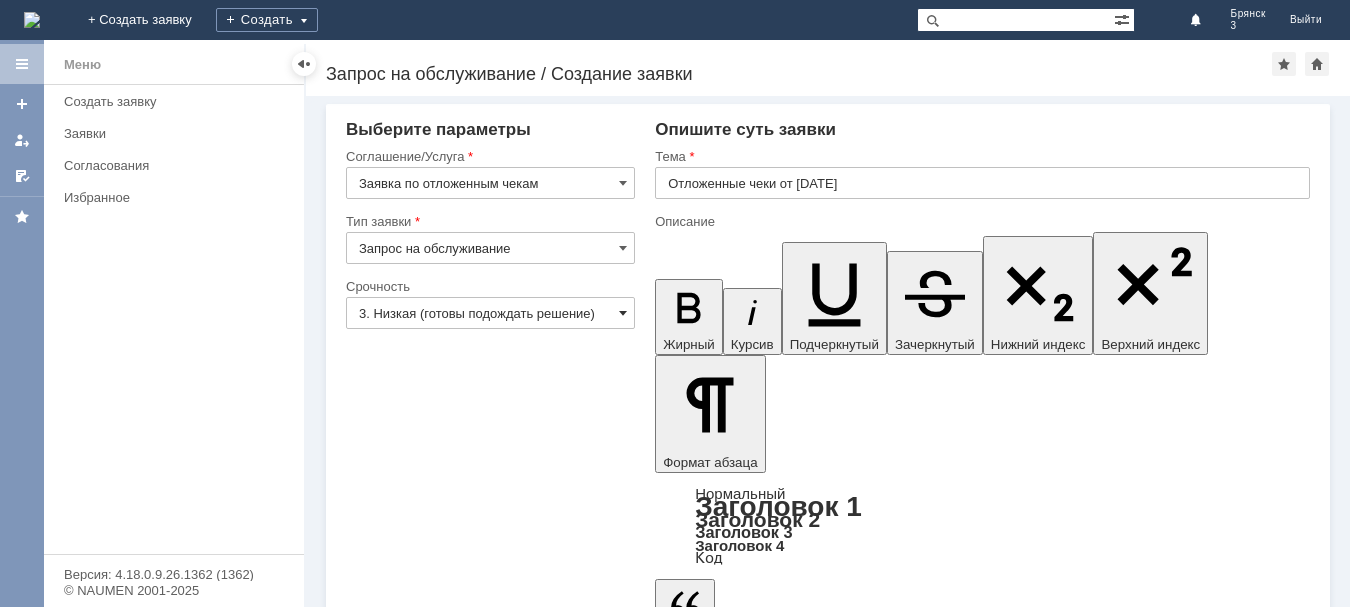 click at bounding box center (623, 313) 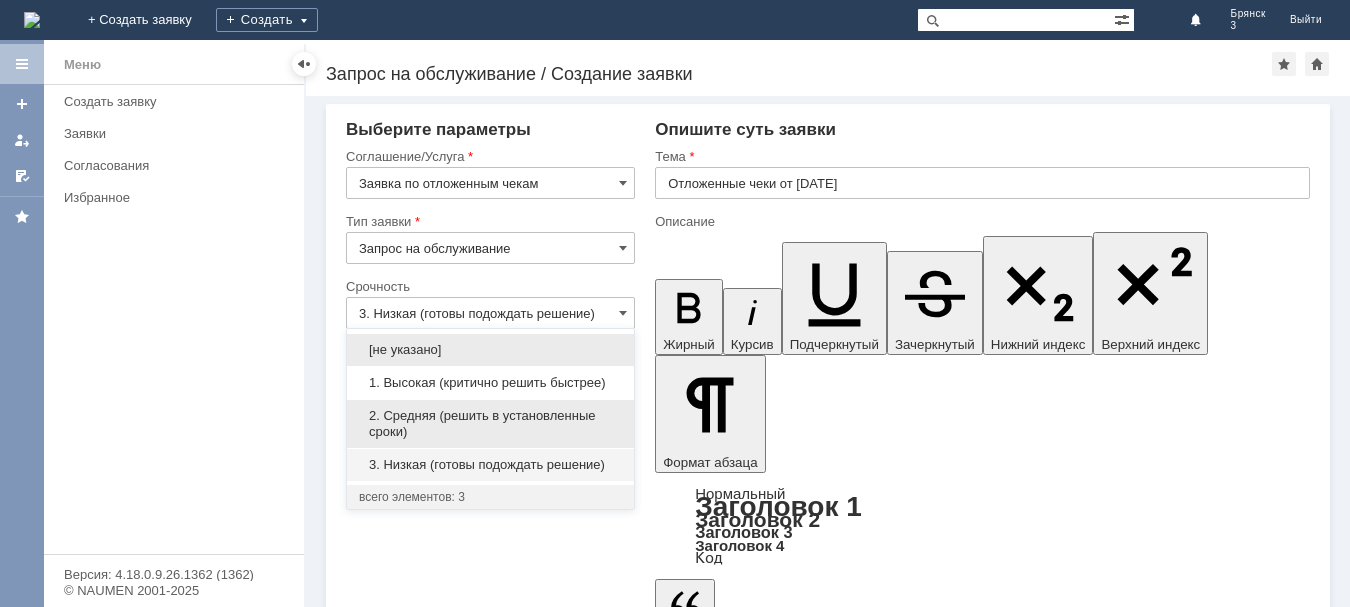 click on "2. Средняя (решить в установленные сроки)" at bounding box center (490, 424) 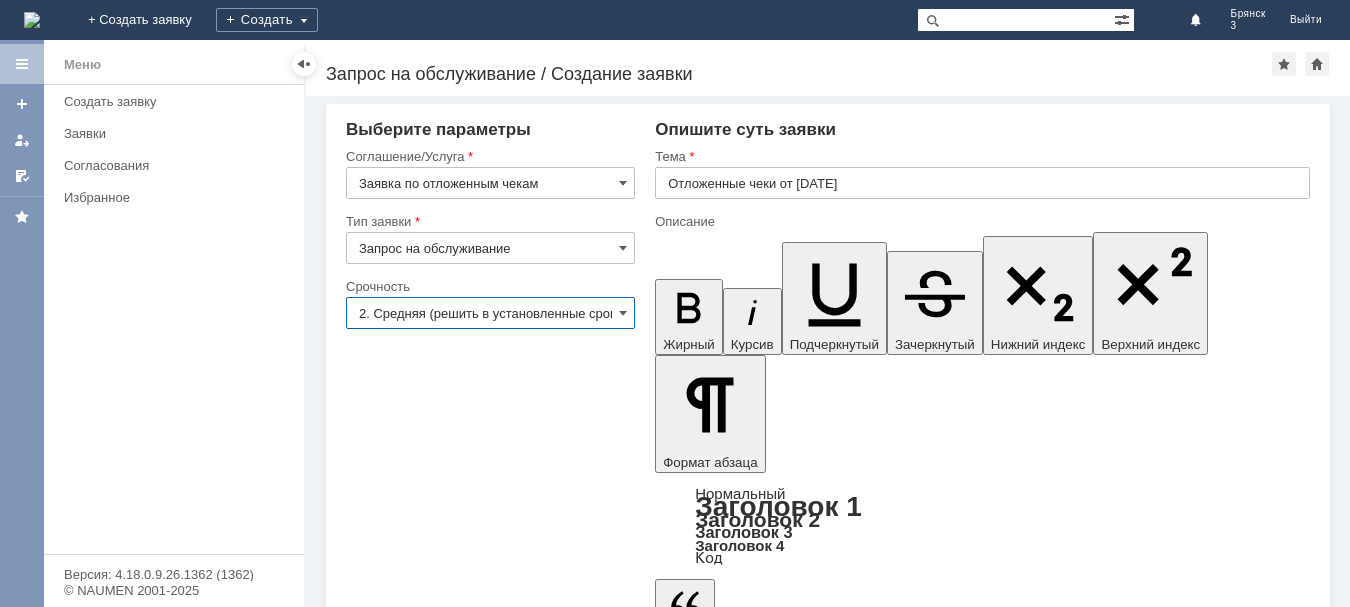 type on "2. Средняя (решить в установленные сроки)" 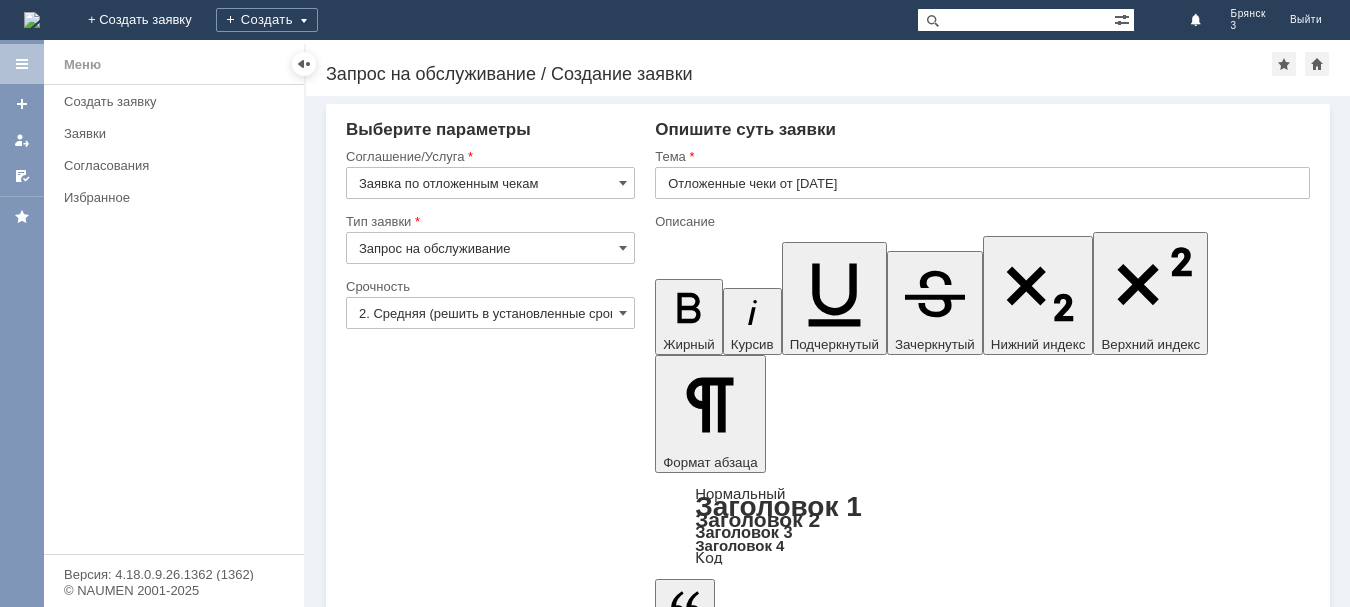 click at bounding box center [818, 4911] 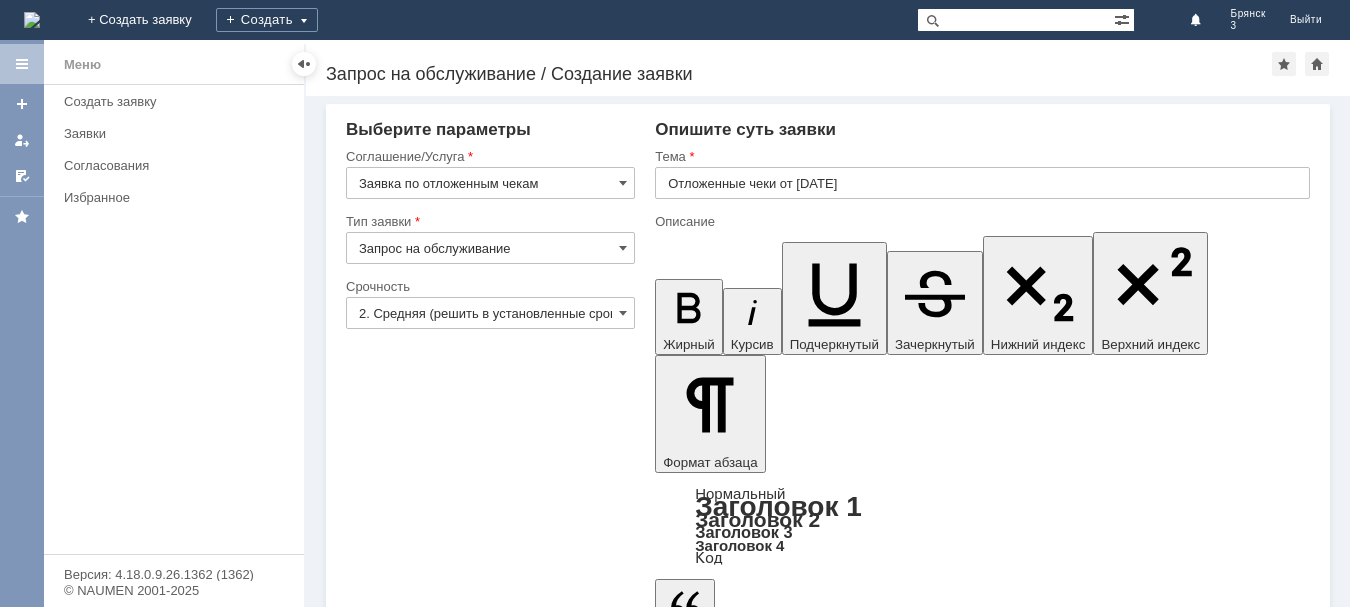 type 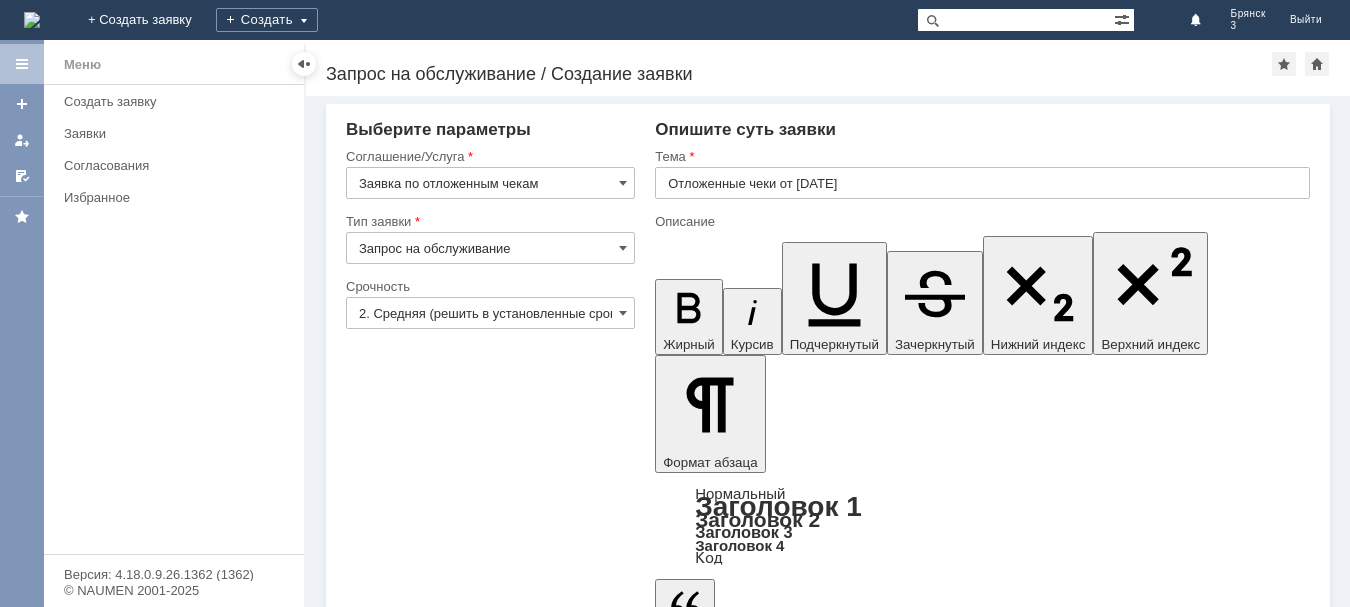 click on "Добавить файл" at bounding box center [731, 5015] 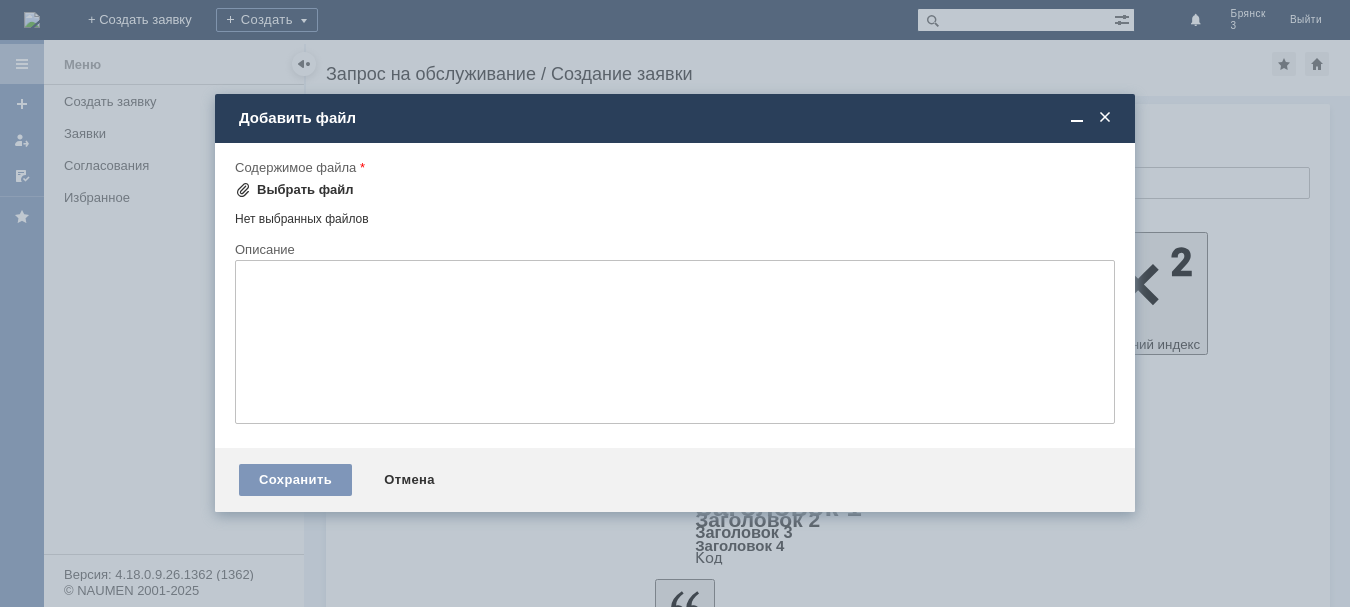 click on "Выбрать файл" at bounding box center [305, 190] 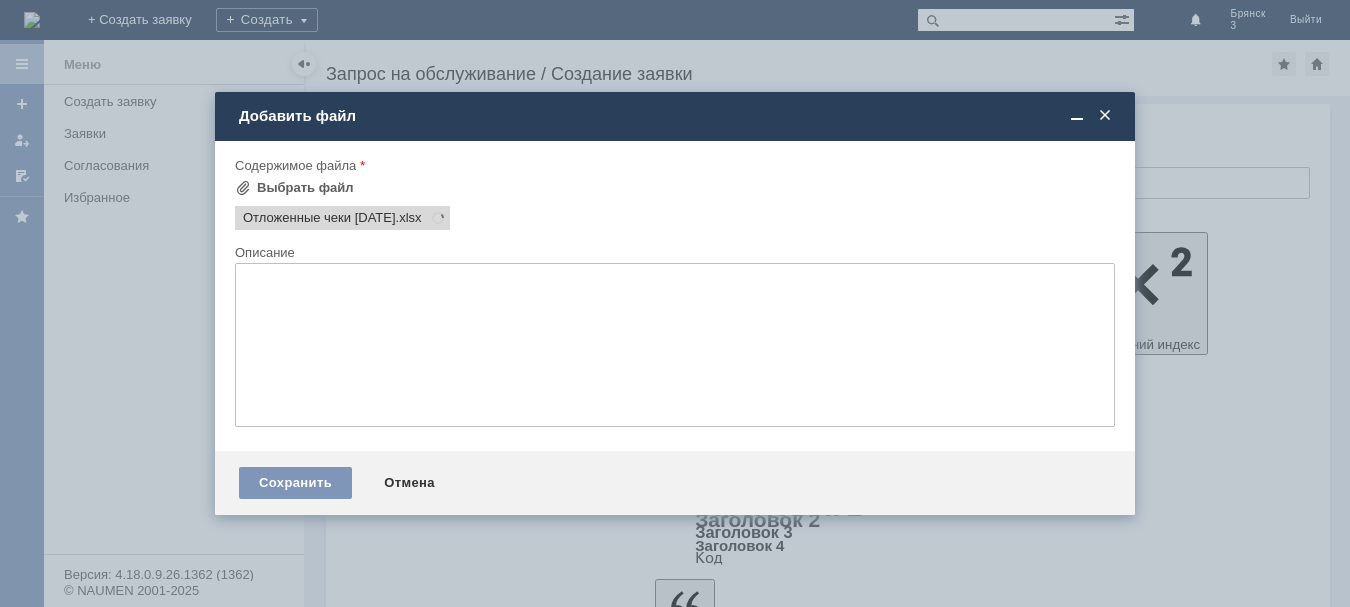 scroll, scrollTop: 0, scrollLeft: 0, axis: both 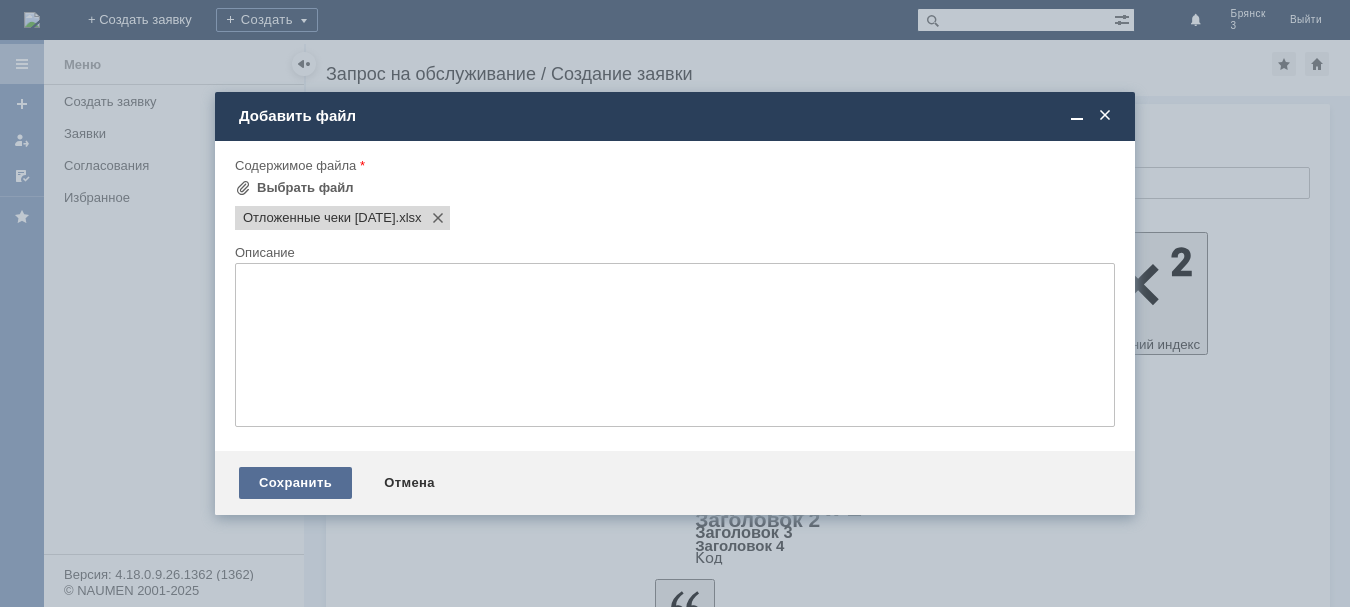 click on "Сохранить" at bounding box center (295, 483) 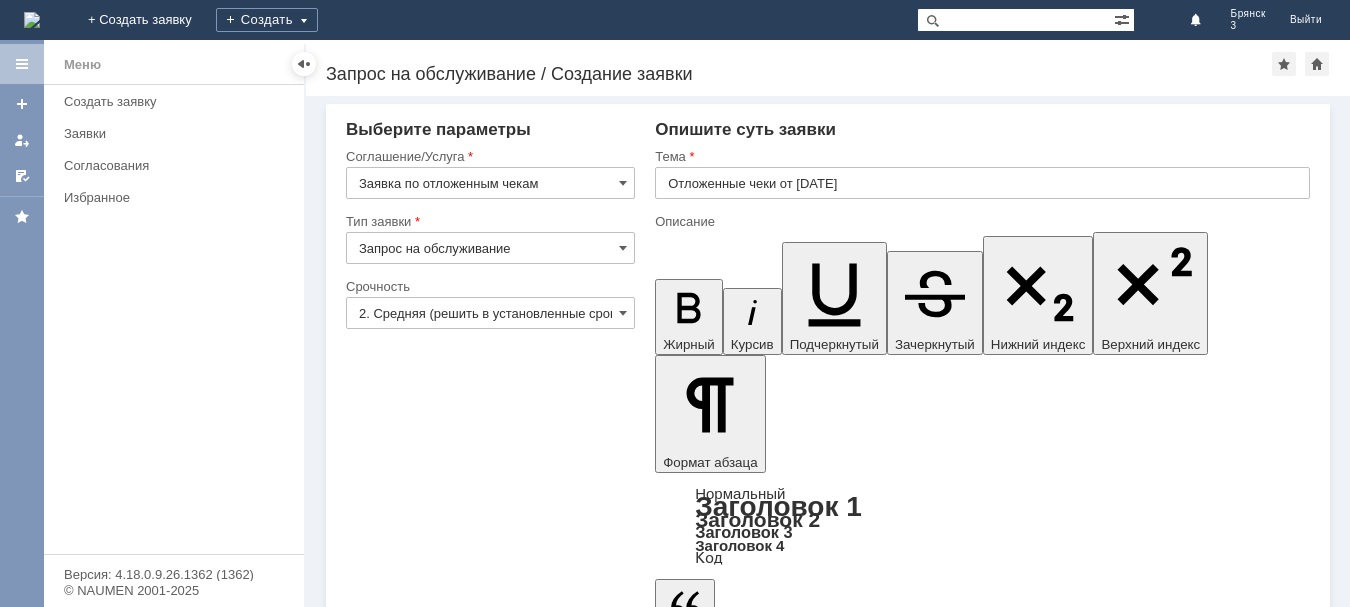 click on "Сохранить" at bounding box center [406, 5145] 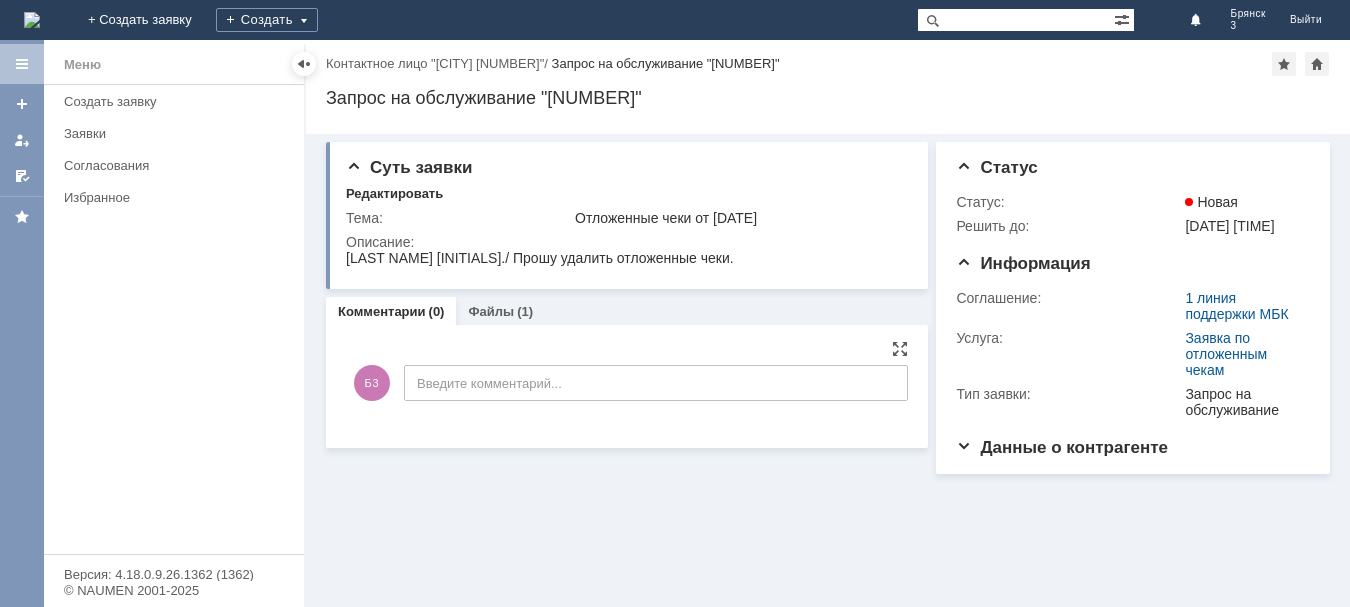 scroll, scrollTop: 0, scrollLeft: 0, axis: both 